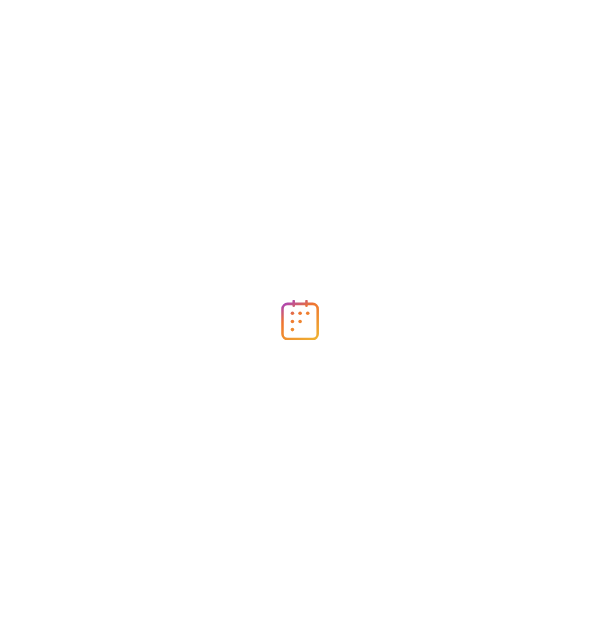 scroll, scrollTop: 0, scrollLeft: 0, axis: both 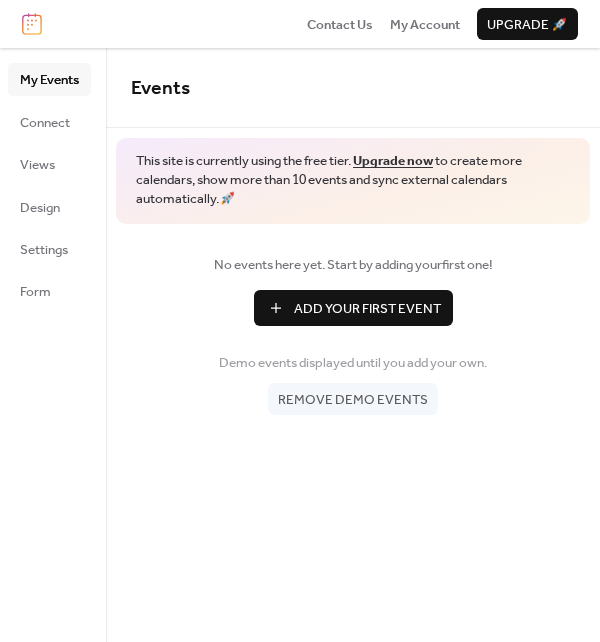 click on "Add Your First Event" at bounding box center [367, 309] 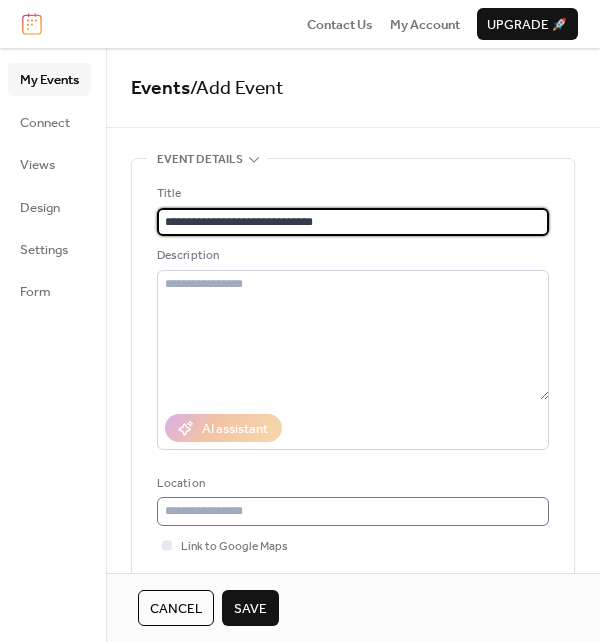 type on "**********" 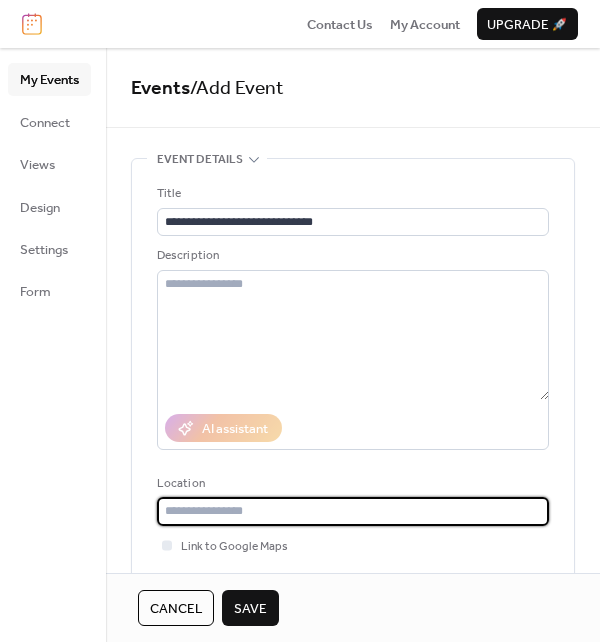 click at bounding box center [353, 511] 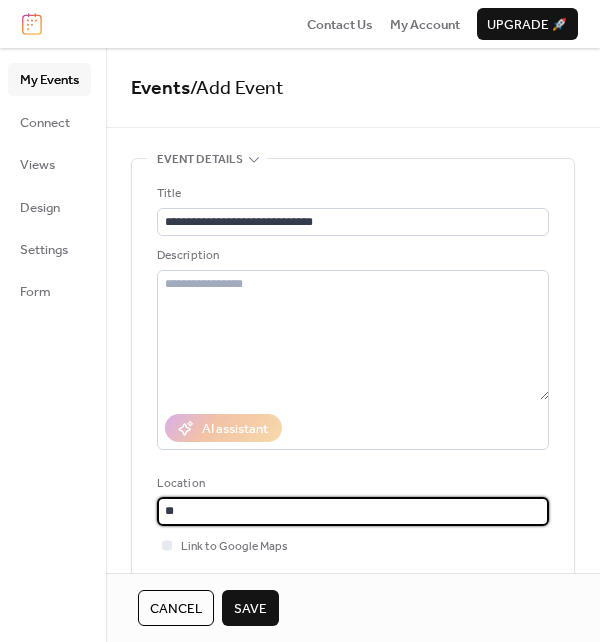 type on "*" 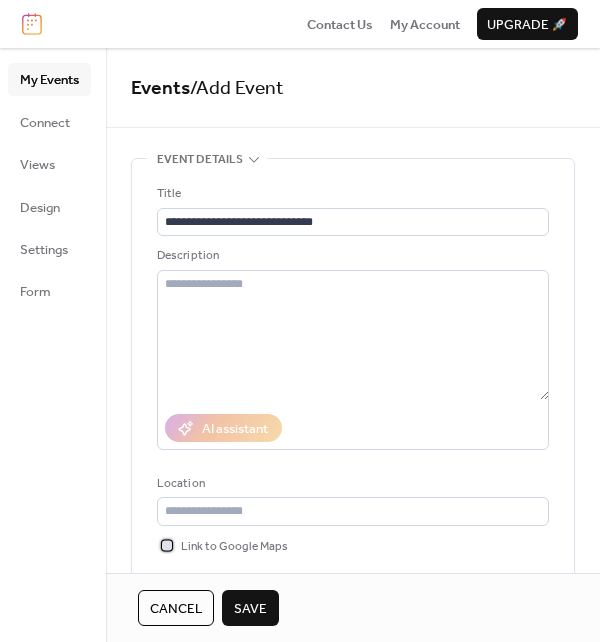 click at bounding box center (167, 545) 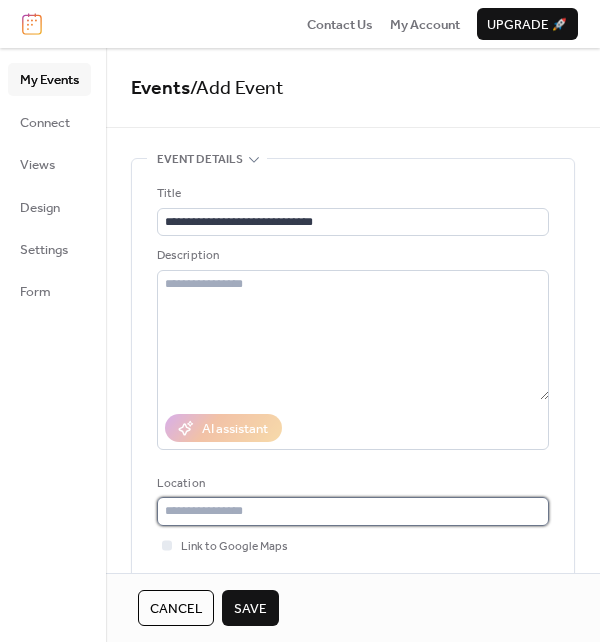 paste on "**********" 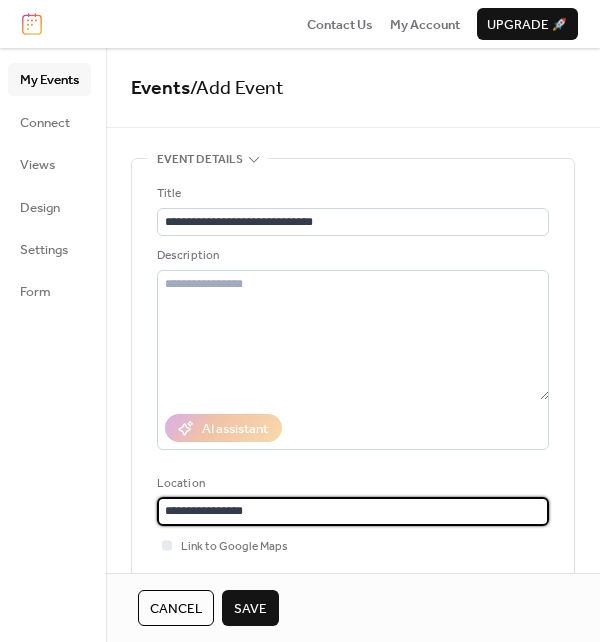 type on "**********" 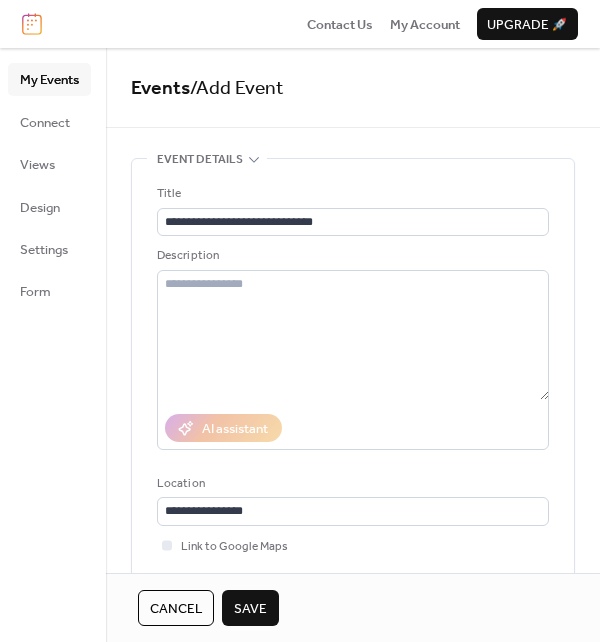 click on "Save" at bounding box center (250, 608) 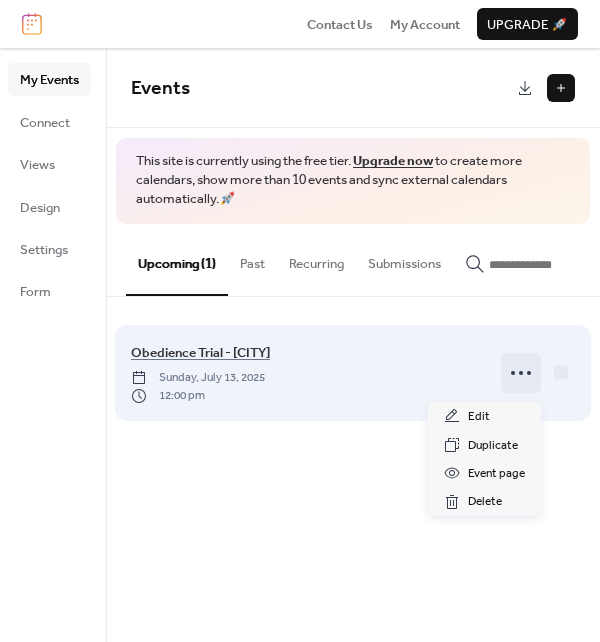 click 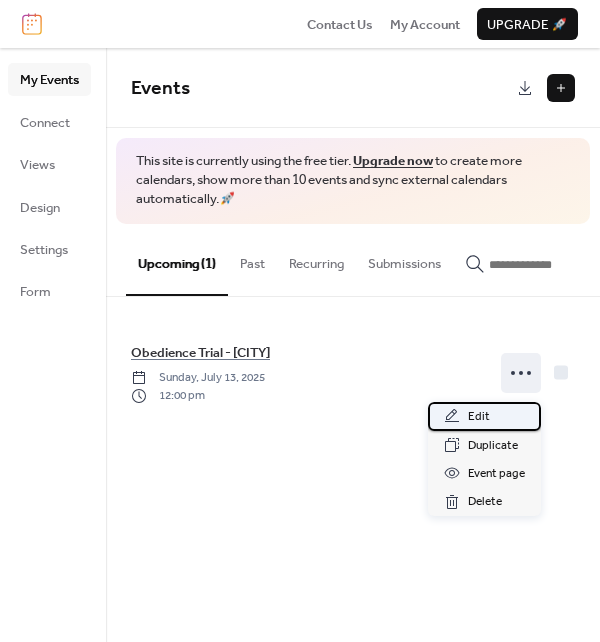 click 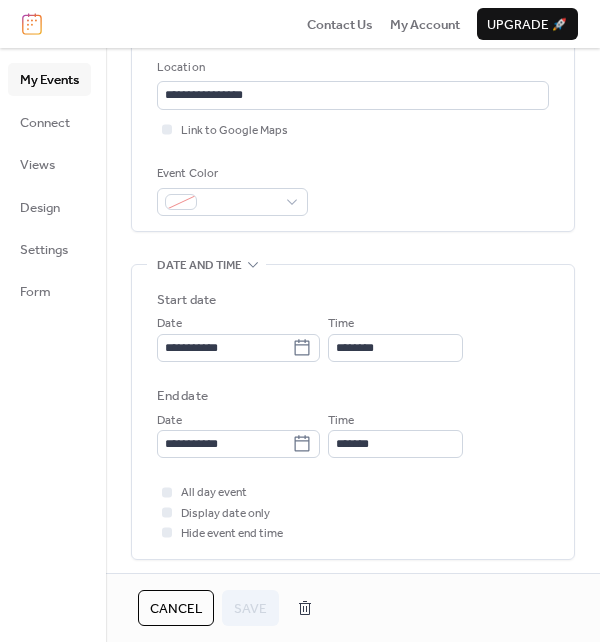 scroll, scrollTop: 484, scrollLeft: 0, axis: vertical 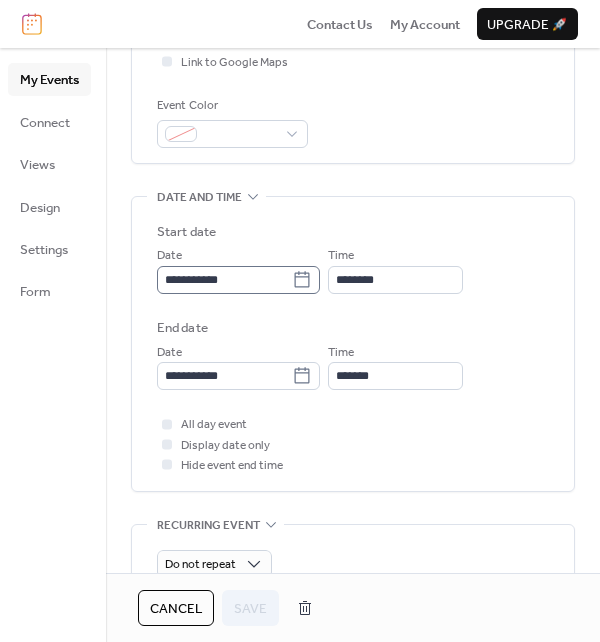 click 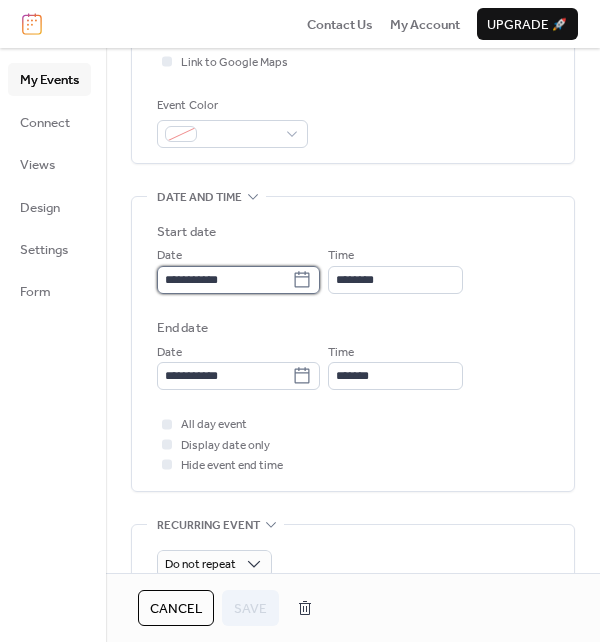 click on "**********" at bounding box center [224, 280] 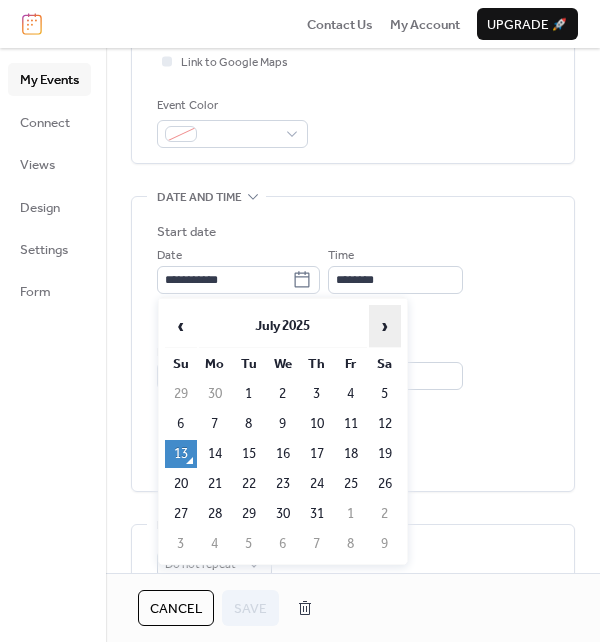 click on "›" at bounding box center [385, 326] 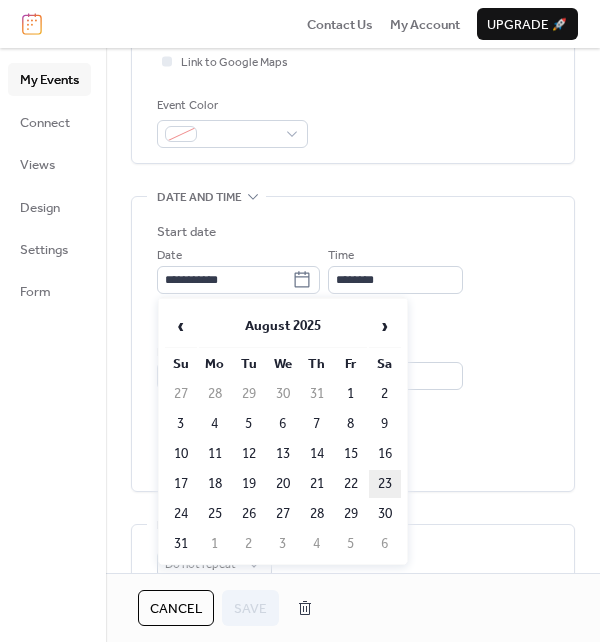 click on "23" at bounding box center (385, 484) 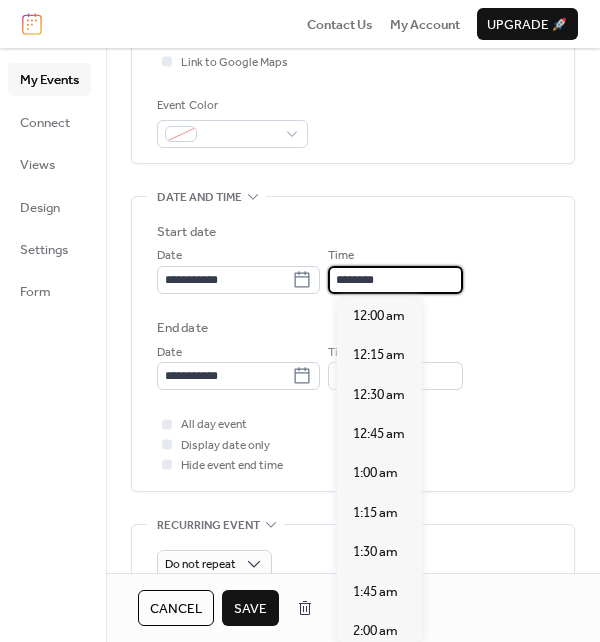 scroll, scrollTop: 1900, scrollLeft: 0, axis: vertical 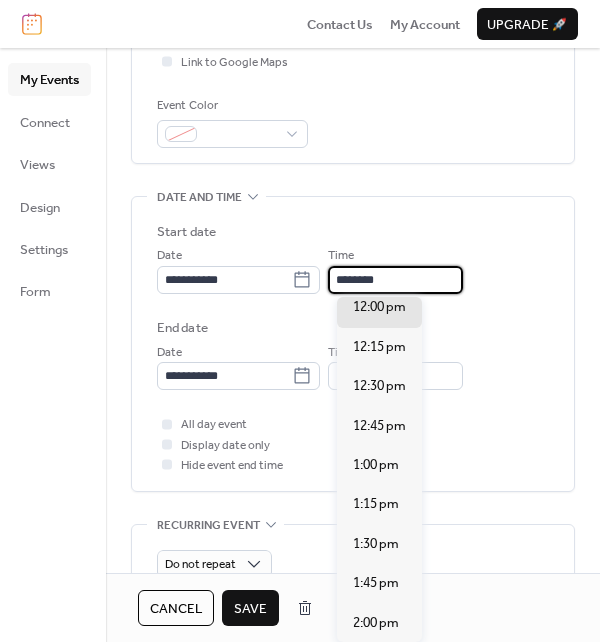 click on "********" at bounding box center (395, 280) 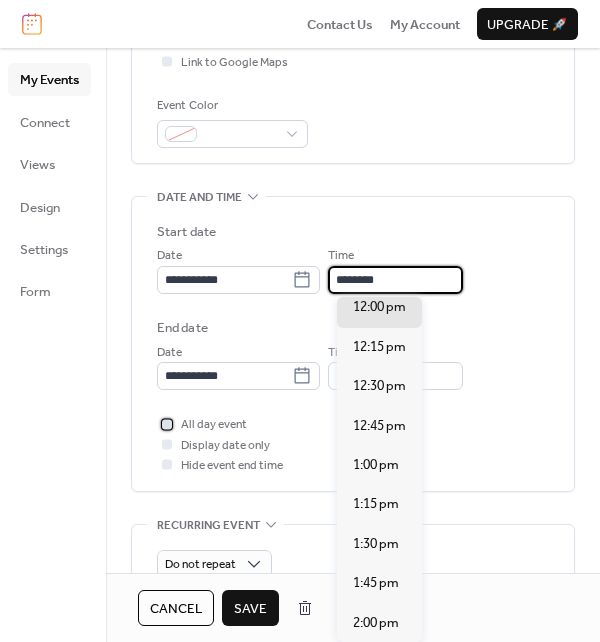 click on "All day event" at bounding box center [214, 425] 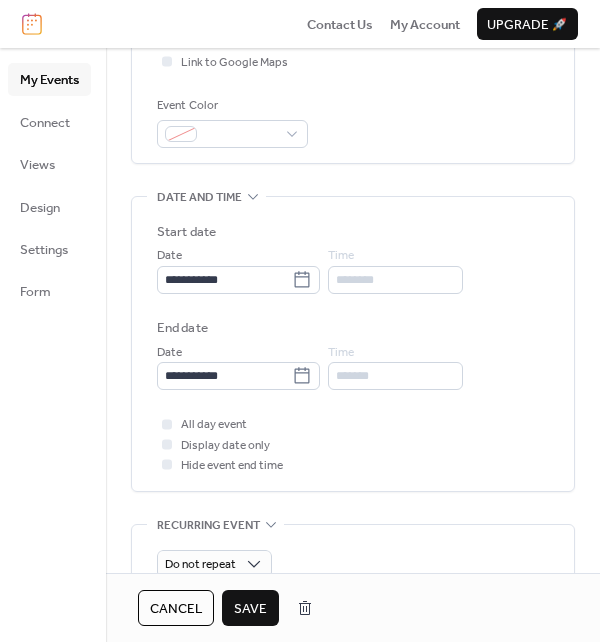click on "Display date only" at bounding box center (225, 446) 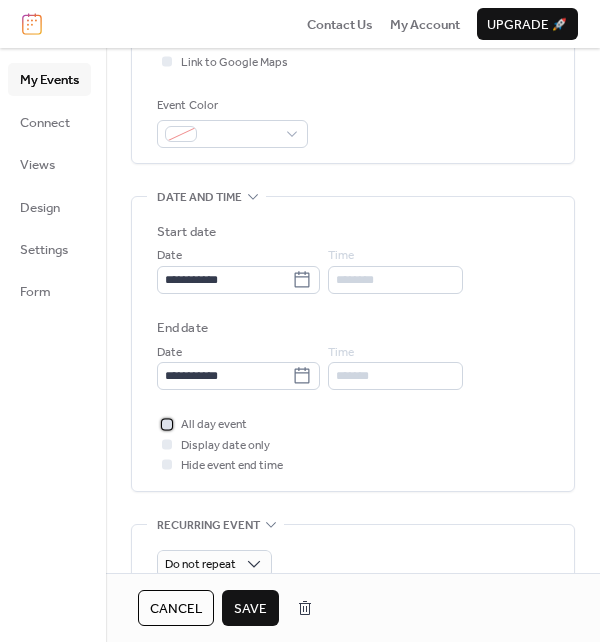 click on "All day event" at bounding box center (214, 425) 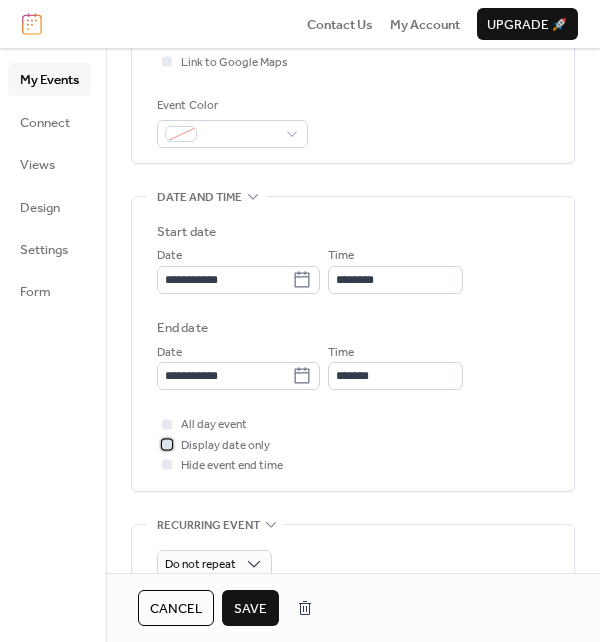 click on "Display date only" at bounding box center [225, 446] 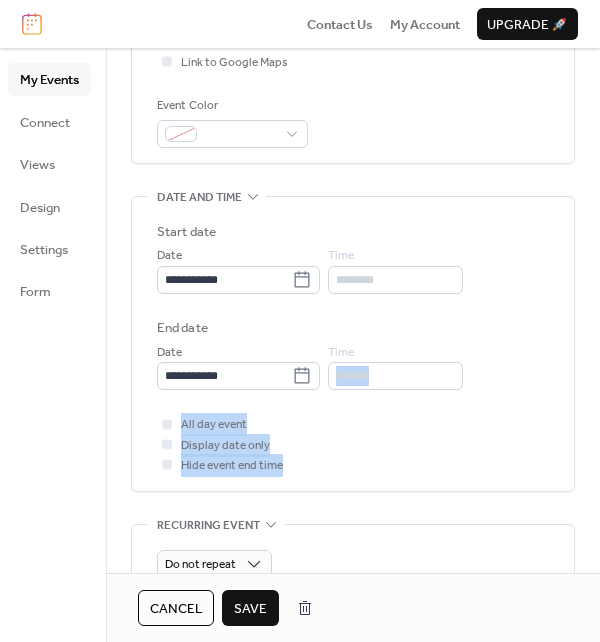 drag, startPoint x: 593, startPoint y: 391, endPoint x: 601, endPoint y: 503, distance: 112.28535 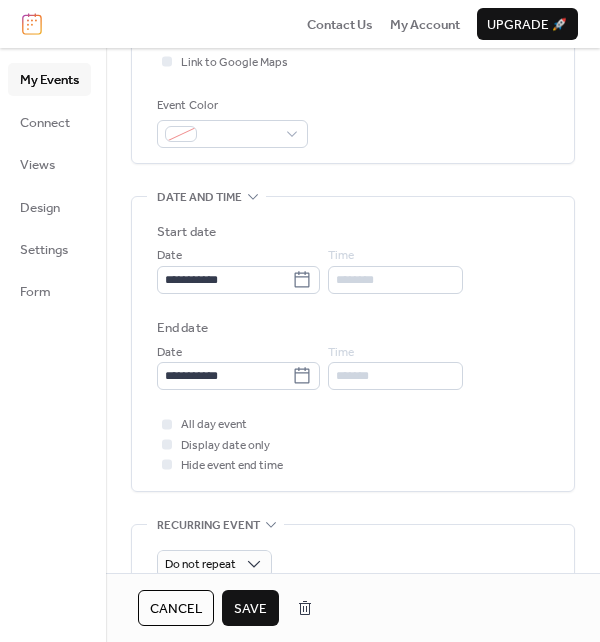 click on "**********" at bounding box center [353, 320] 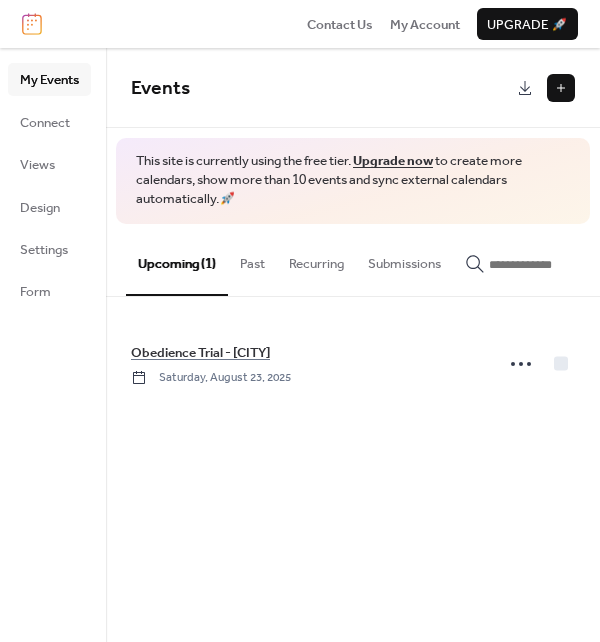 click at bounding box center [561, 88] 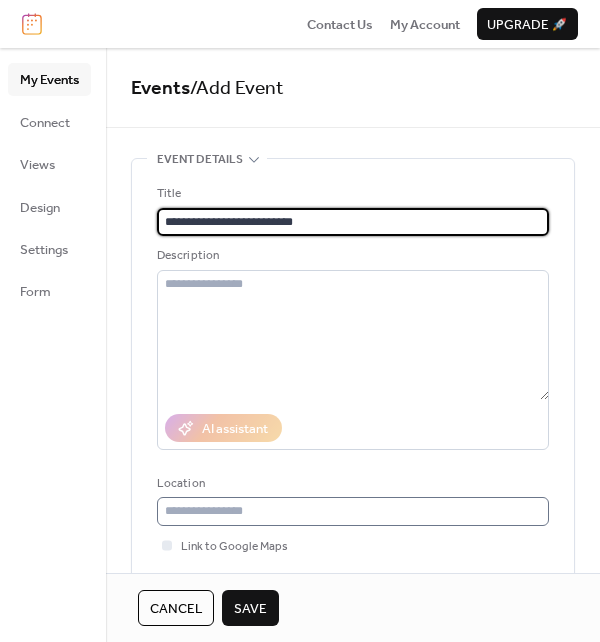 type on "**********" 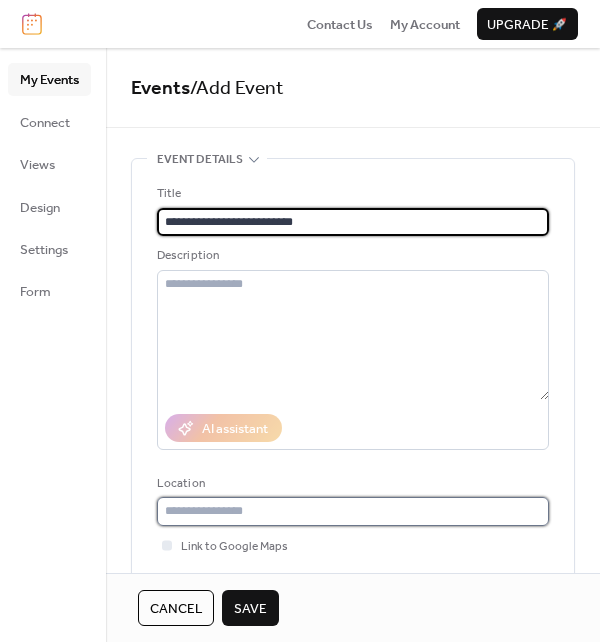 click at bounding box center (353, 511) 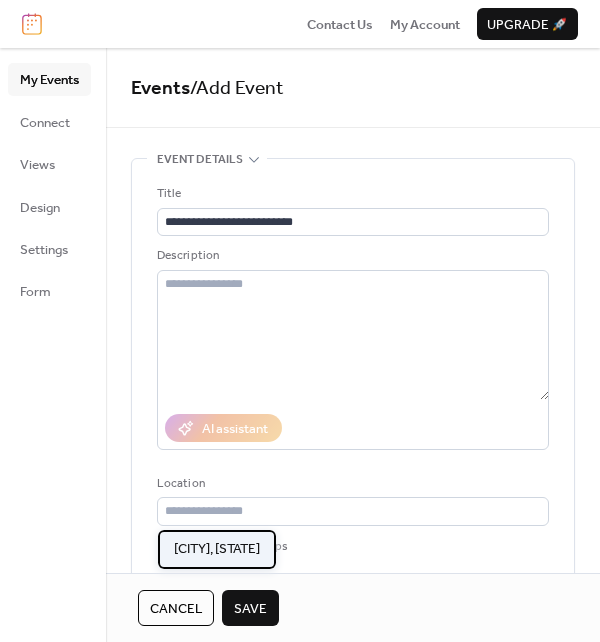 click on "Collierville, TN" at bounding box center [217, 549] 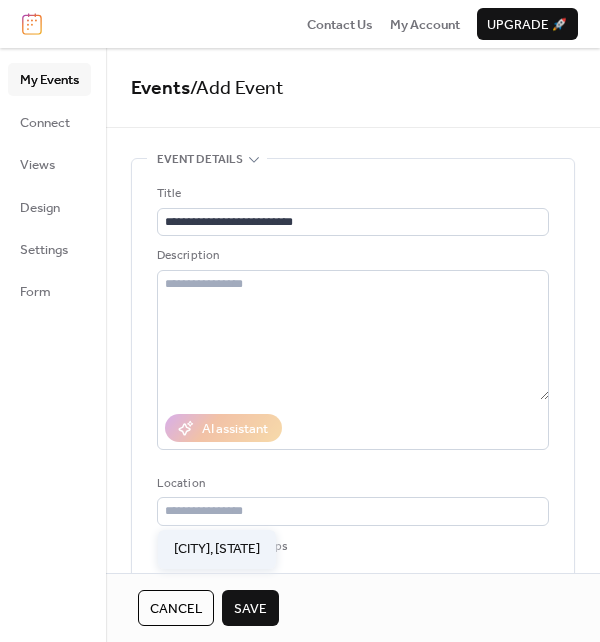 type on "**********" 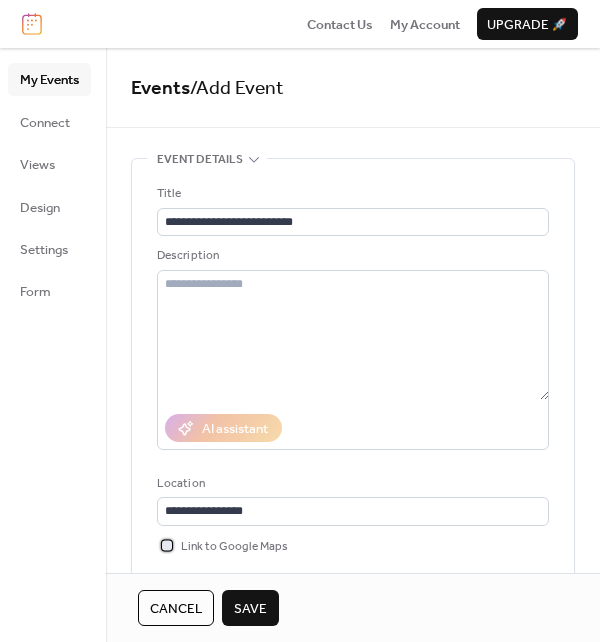 click on "Link to Google Maps" at bounding box center (234, 547) 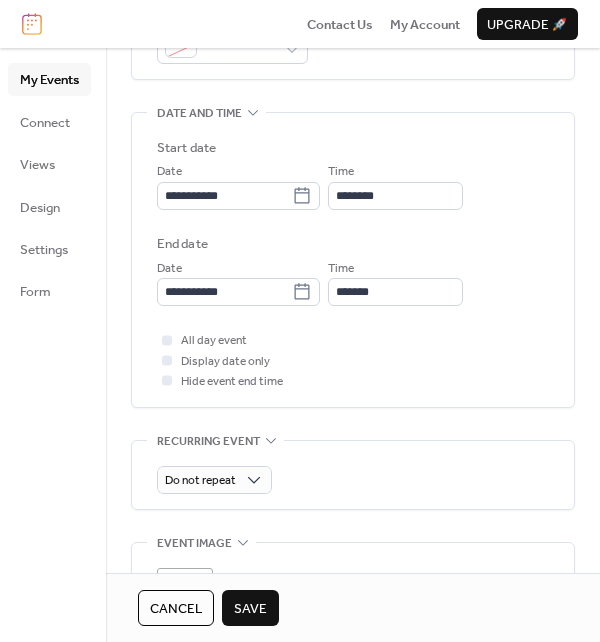 scroll, scrollTop: 572, scrollLeft: 0, axis: vertical 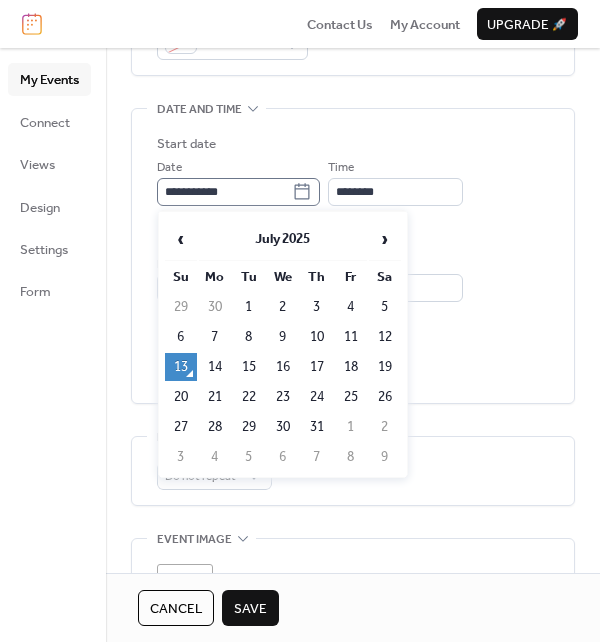 click 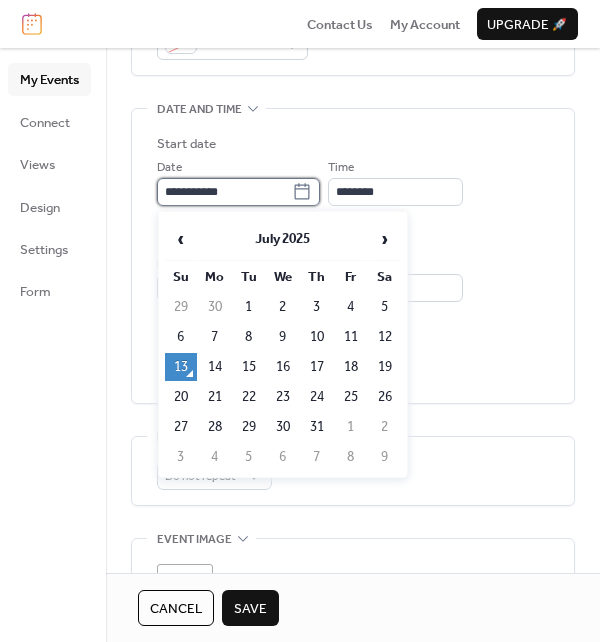 click on "**********" at bounding box center (224, 192) 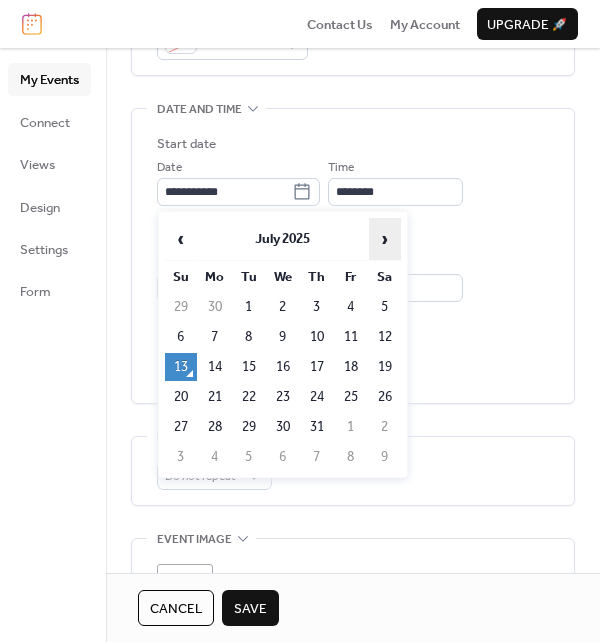 click on "›" at bounding box center (385, 239) 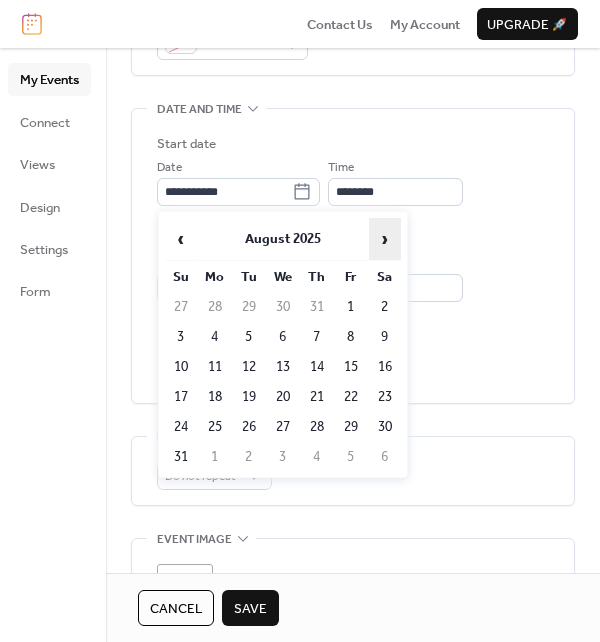 click on "›" at bounding box center [385, 239] 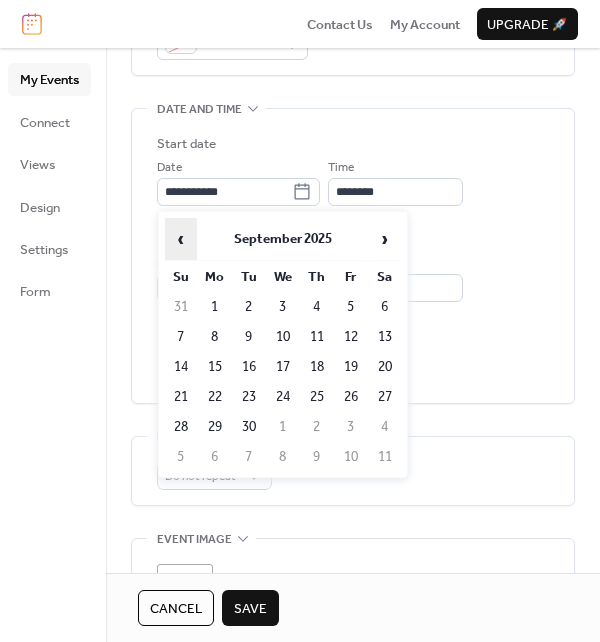 click on "‹" at bounding box center [181, 239] 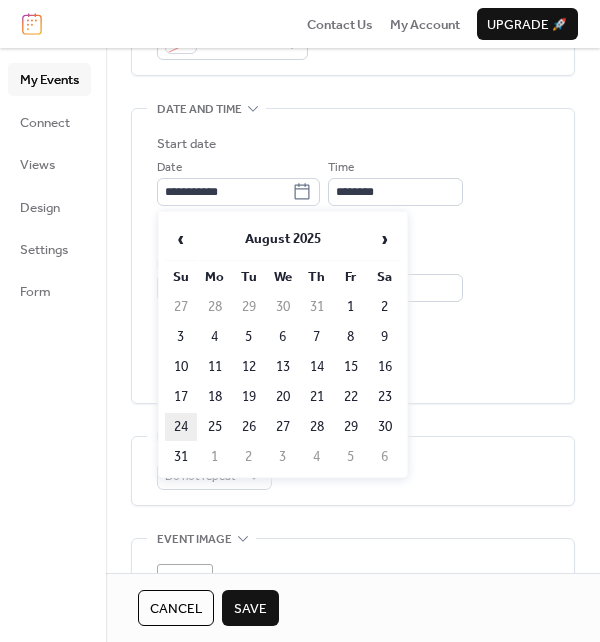 click on "24" at bounding box center [181, 427] 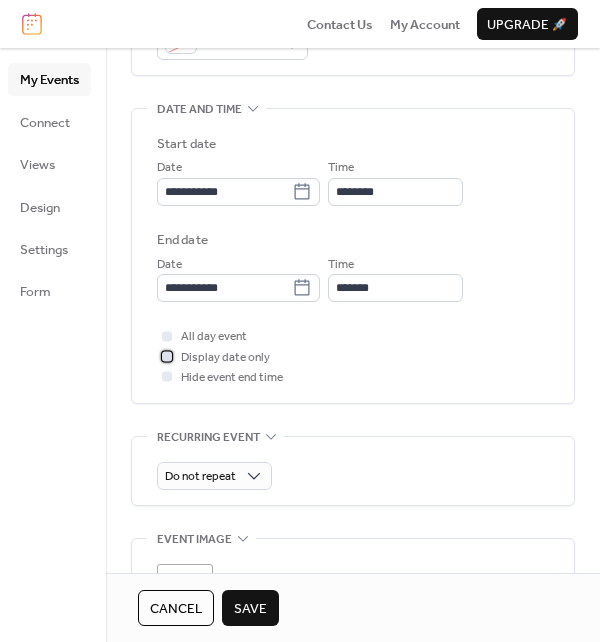 click on "Display date only" at bounding box center [225, 358] 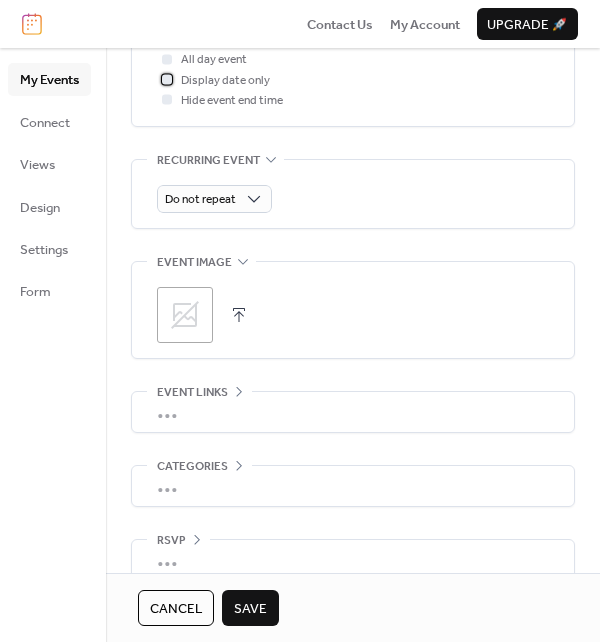 scroll, scrollTop: 874, scrollLeft: 0, axis: vertical 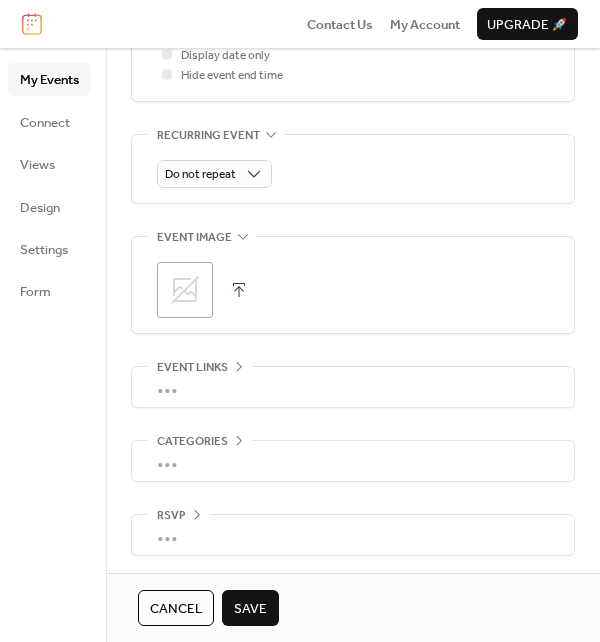click on "Save" at bounding box center (250, 609) 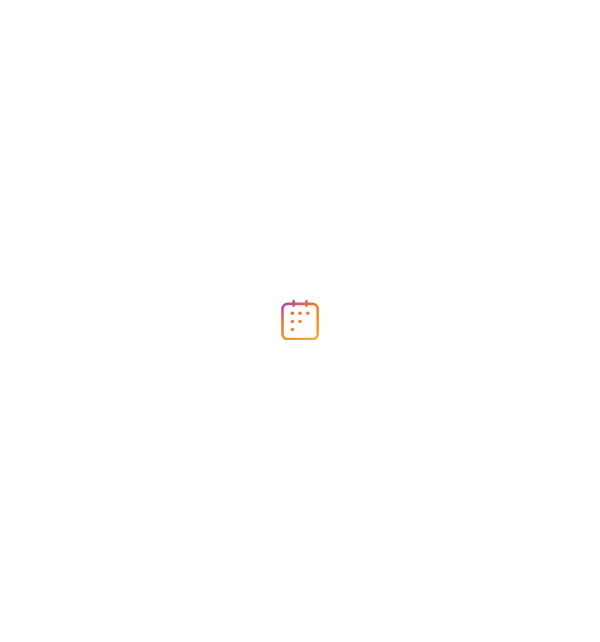 scroll, scrollTop: 0, scrollLeft: 0, axis: both 